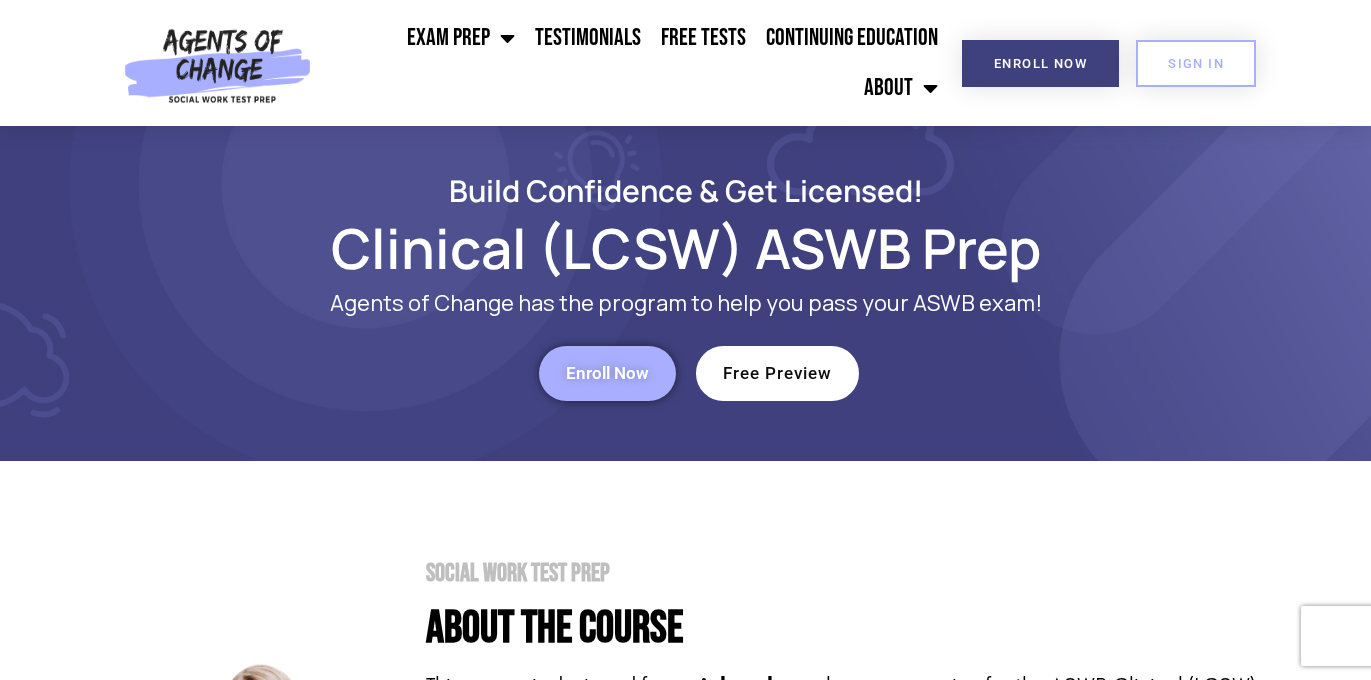 scroll, scrollTop: 0, scrollLeft: 0, axis: both 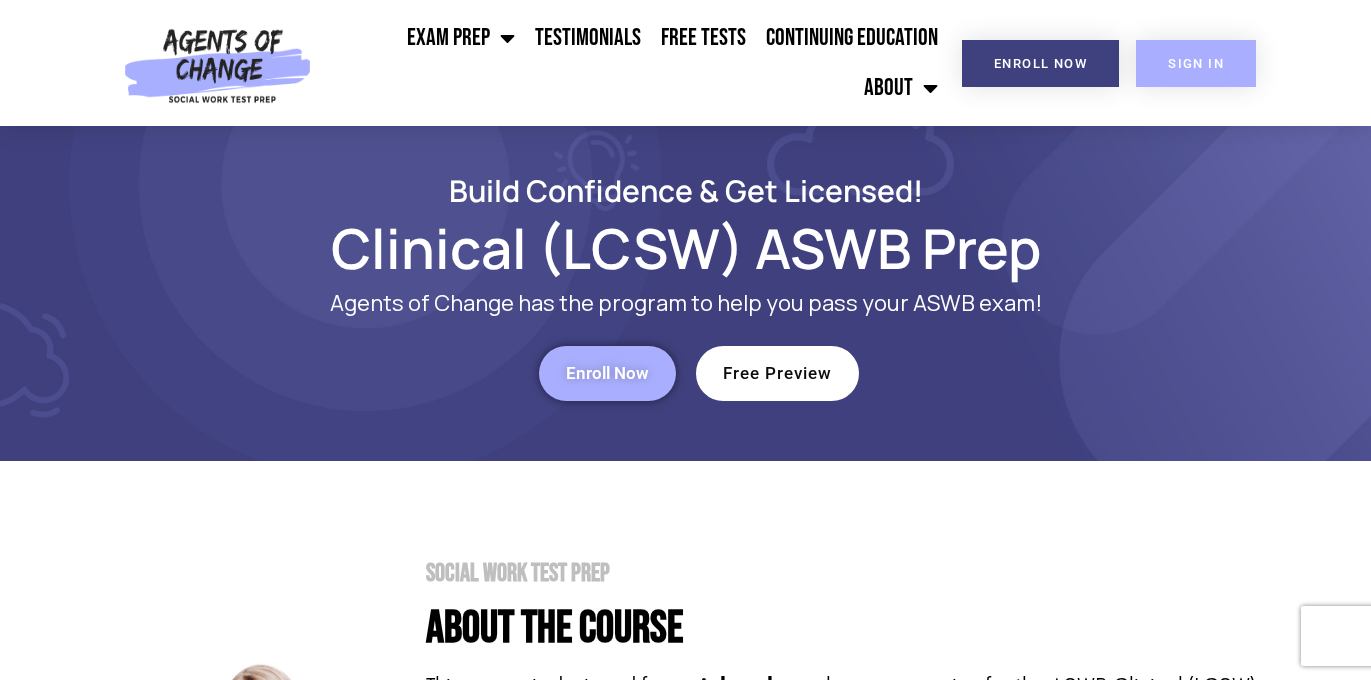 click on "SIGN IN" at bounding box center (1196, 63) 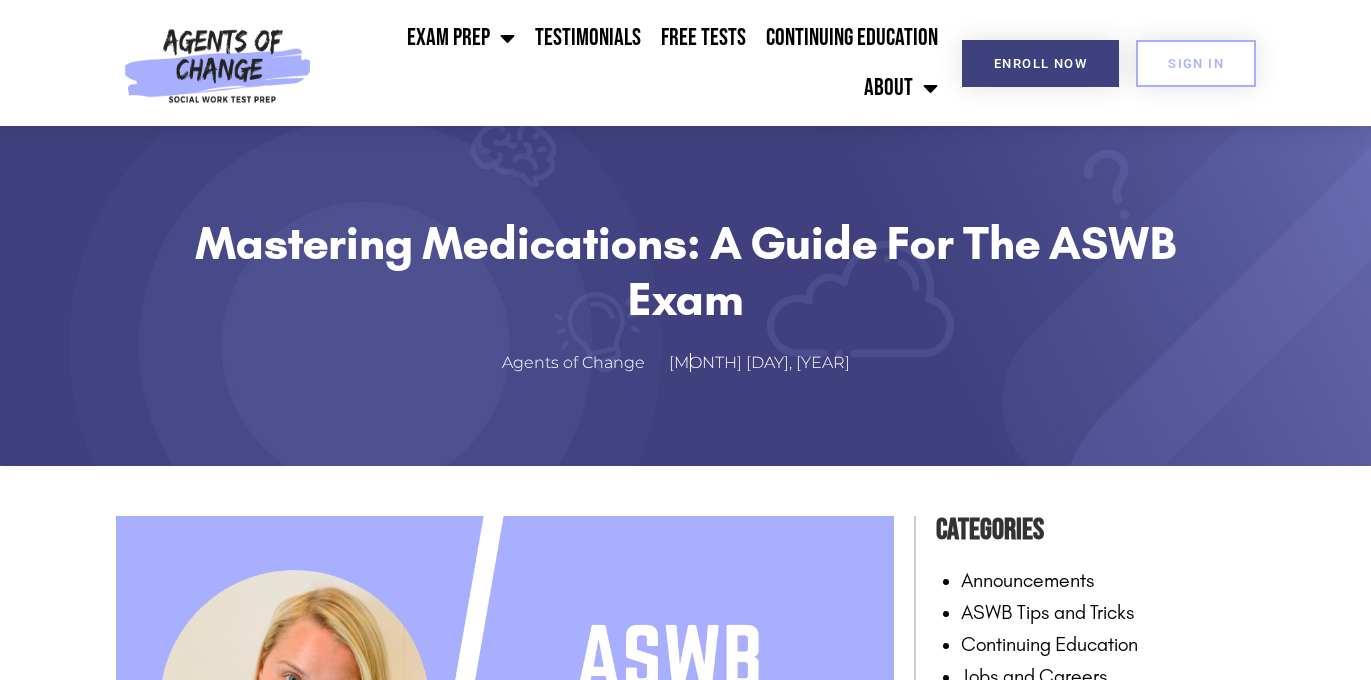 scroll, scrollTop: 0, scrollLeft: 0, axis: both 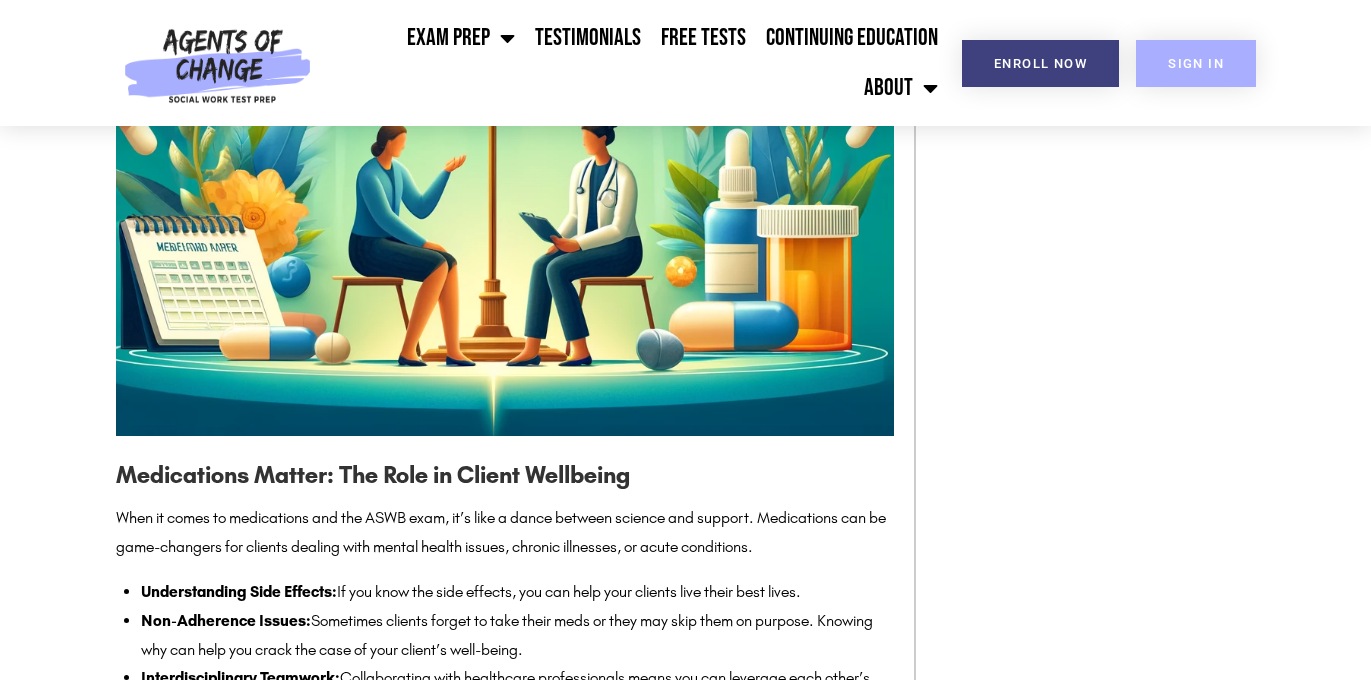 click on "SIGN IN" at bounding box center [1196, 63] 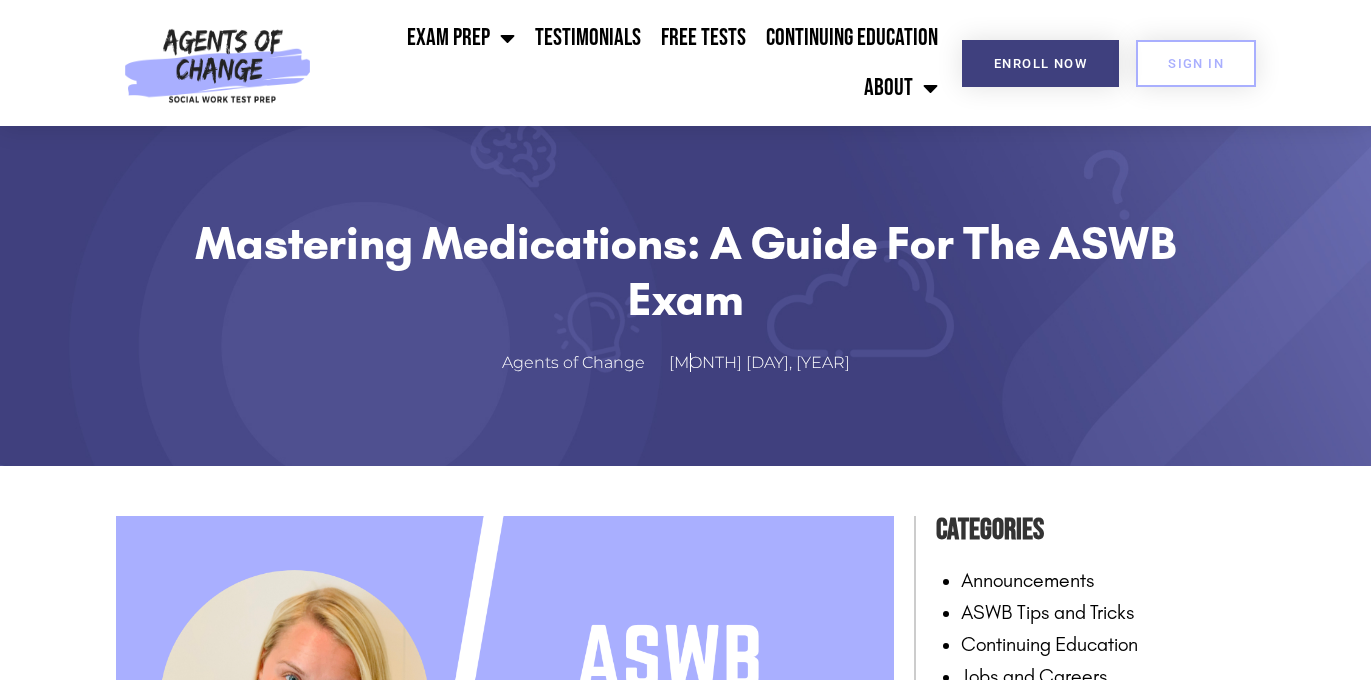 scroll, scrollTop: 0, scrollLeft: 0, axis: both 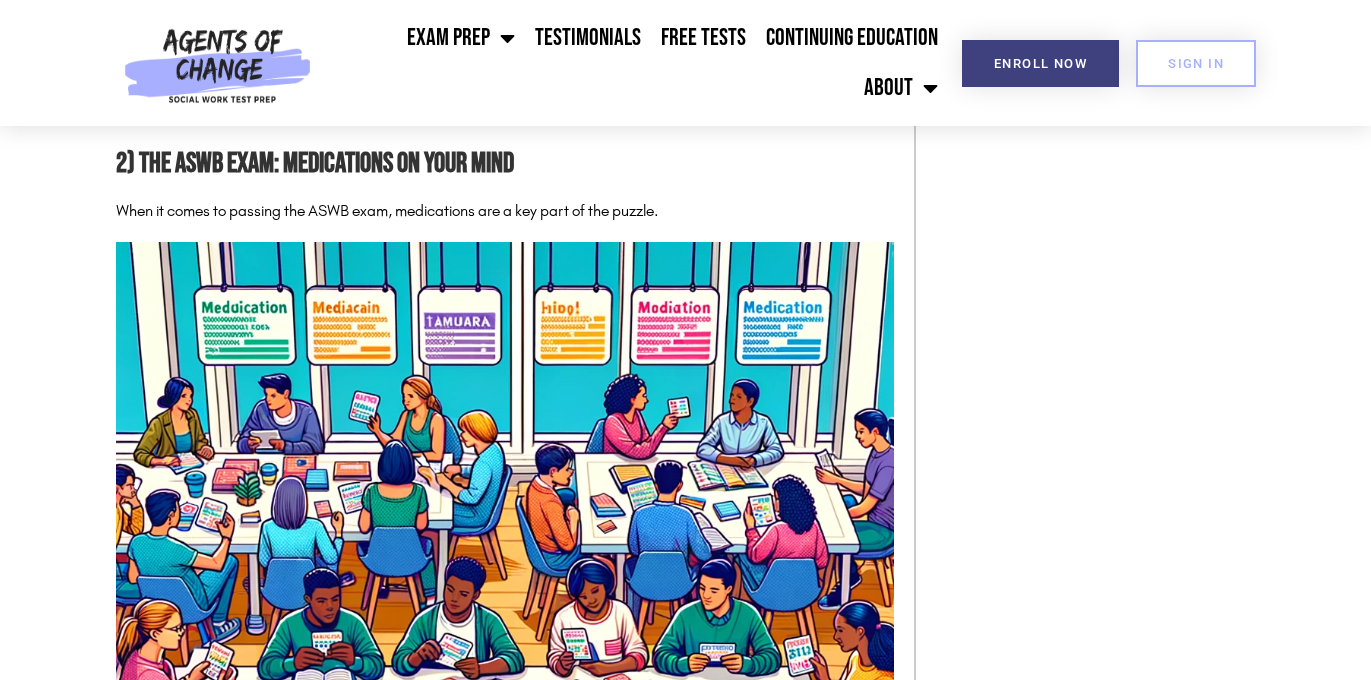 click on "Whether you’re fresh out of school or you’ve been in the field for a while, the ASWB exam is a hurdle almost every Social Worker must clear to get licensed at a Masters or Clinical level. Within this vast domain of knowledge, you need to understand key aspects of medications that your clients are taking or may be taking.
The exam is not just about memorizing complex medication names; it’s about understanding the impacts, the side effects, and how they play into the biopsychosocial landscape of our clients’ lives.
Learn more about the ASWB exam and create a personalized ASWB study plan with  Agents of Change.   We’ve helped thousands of Social Workers pass their ASWB exams and want to help you be next!
1) Peeling Back the Layers: Medications in Social Work Practice
Medications Matter: The Role in Client Wellbeing
Understanding Side Effects:  If you know the side effects, you can help your clients live their best lives.
Non-Adherence Issues:
Interdisciplinary Teamwork:" at bounding box center (505, 2432) 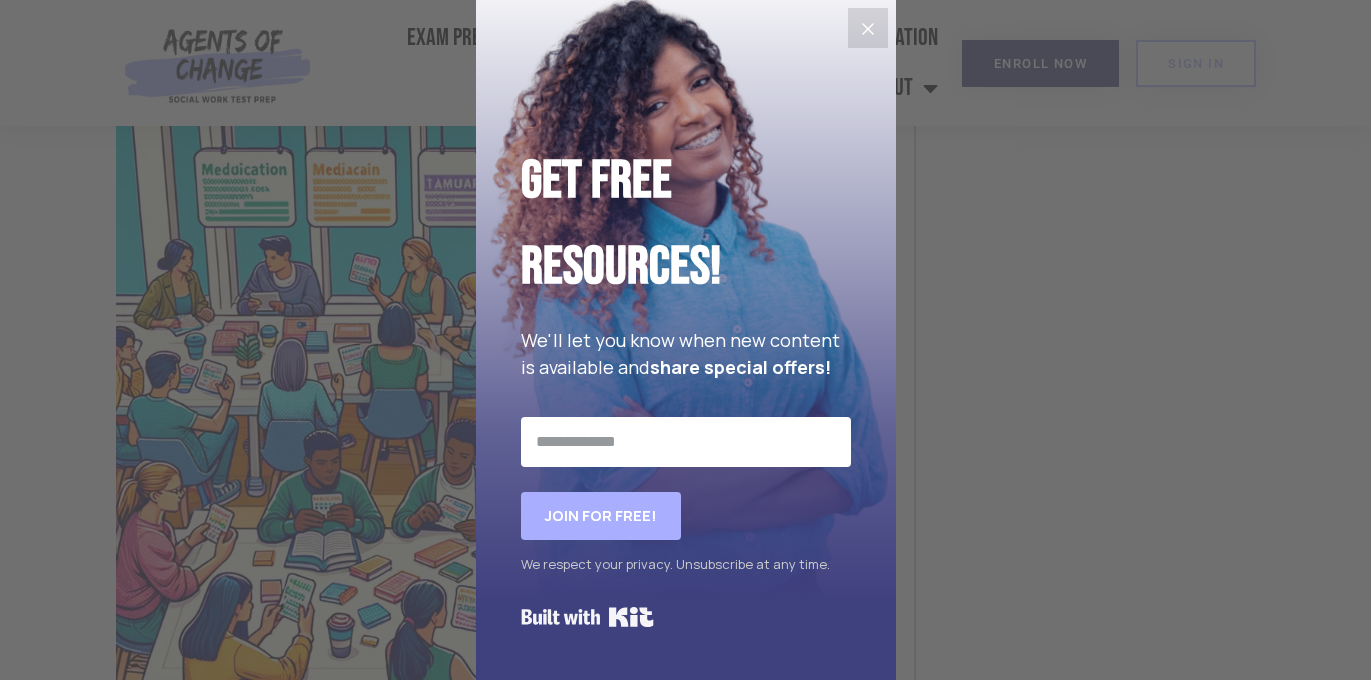 scroll, scrollTop: 2440, scrollLeft: 0, axis: vertical 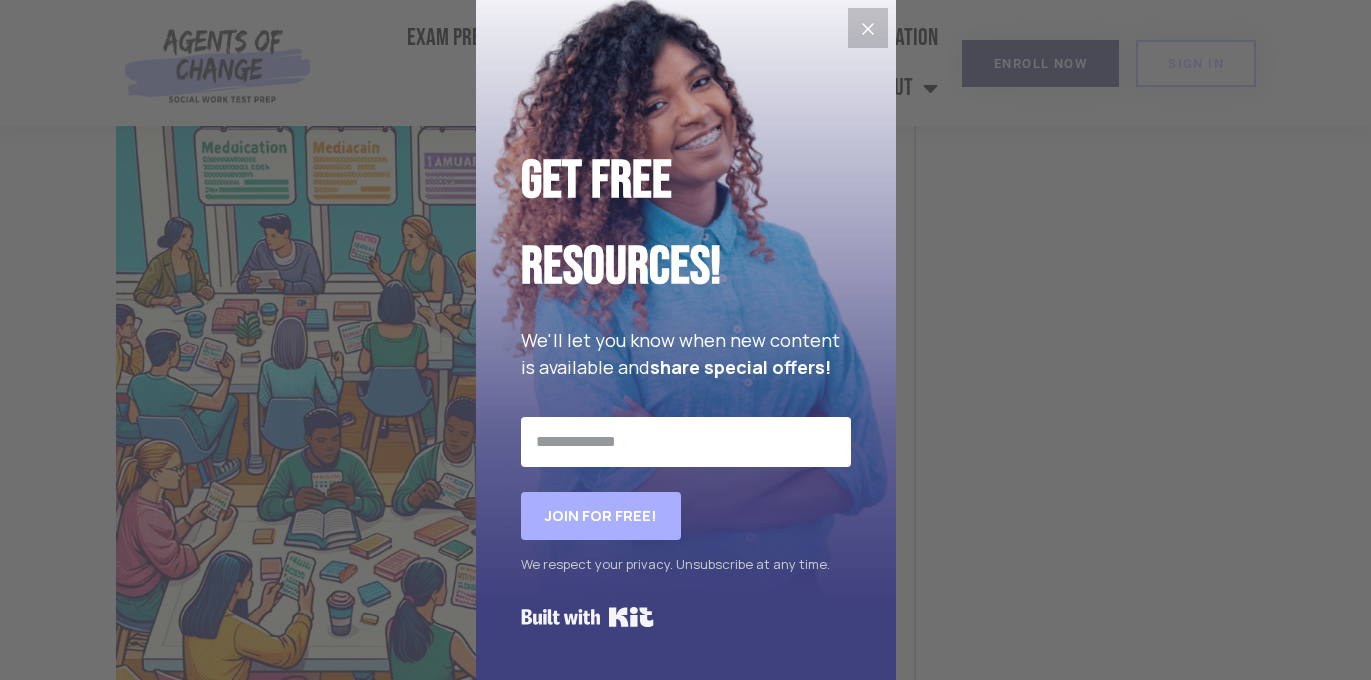 click 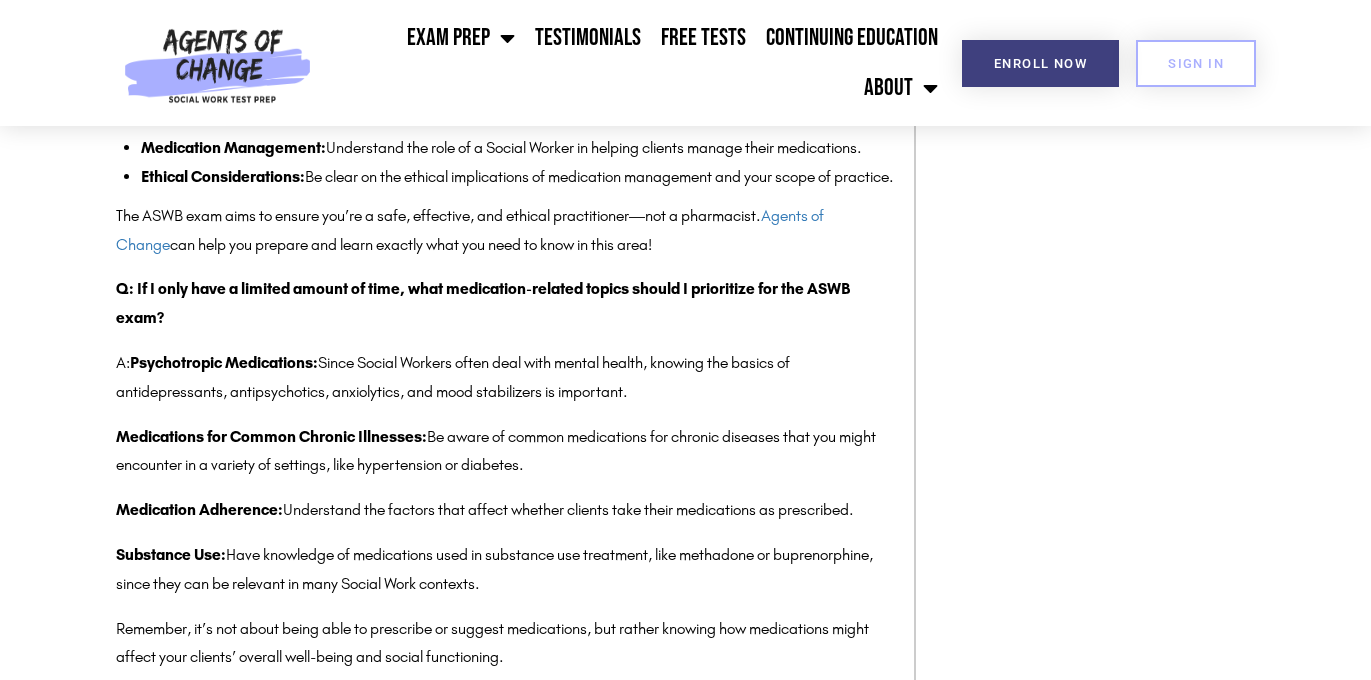 scroll, scrollTop: 6200, scrollLeft: 0, axis: vertical 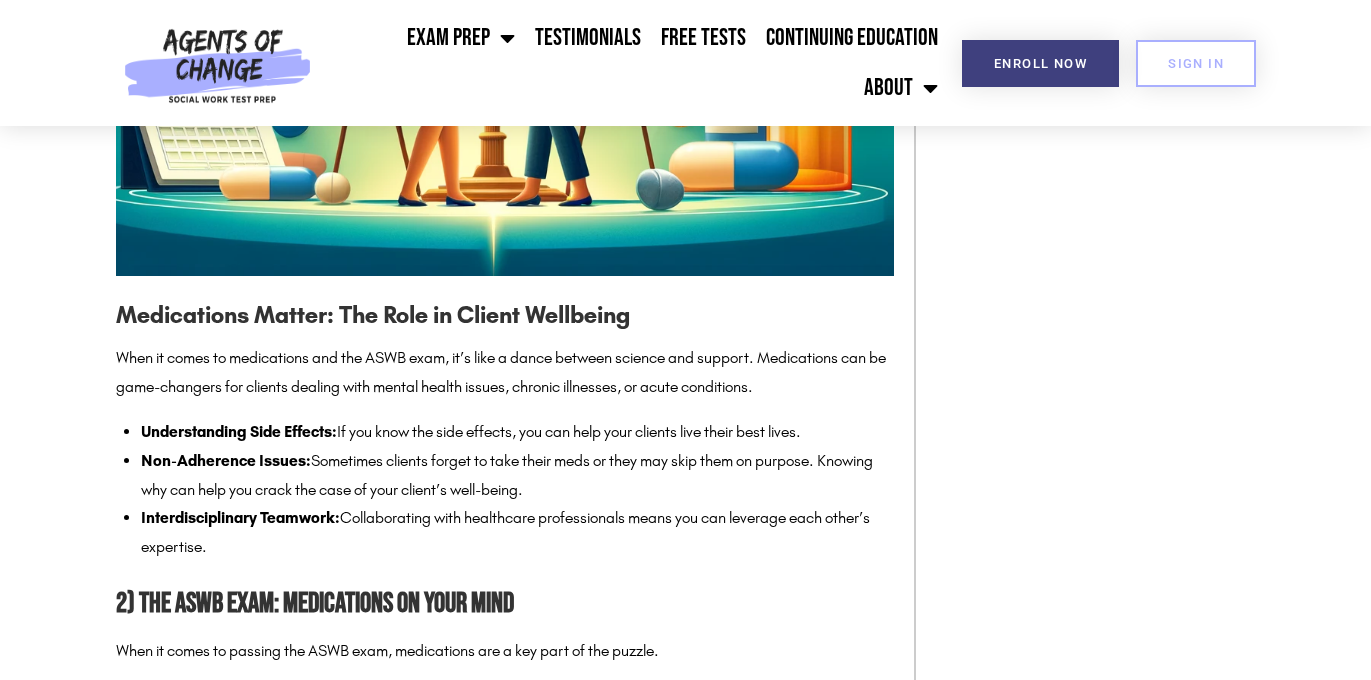 click on "Whether you’re fresh out of school or you’ve been in the field for a while, the ASWB exam is a hurdle almost every Social Worker must clear to get licensed at a Masters or Clinical level. Within this vast domain of knowledge, you need to understand key aspects of medications that your clients are taking or may be taking.
The exam is not just about memorizing complex medication names; it’s about understanding the impacts, the side effects, and how they play into the biopsychosocial landscape of our clients’ lives.
Learn more about the ASWB exam and create a personalized ASWB study plan with  Agents of Change.   We’ve helped thousands of Social Workers pass their ASWB exams and want to help you be next!
1) Peeling Back the Layers: Medications in Social Work Practice
Medications Matter: The Role in Client Wellbeing
Understanding Side Effects:  If you know the side effects, you can help your clients live their best lives.
Non-Adherence Issues:
Interdisciplinary Teamwork:" at bounding box center (505, 2872) 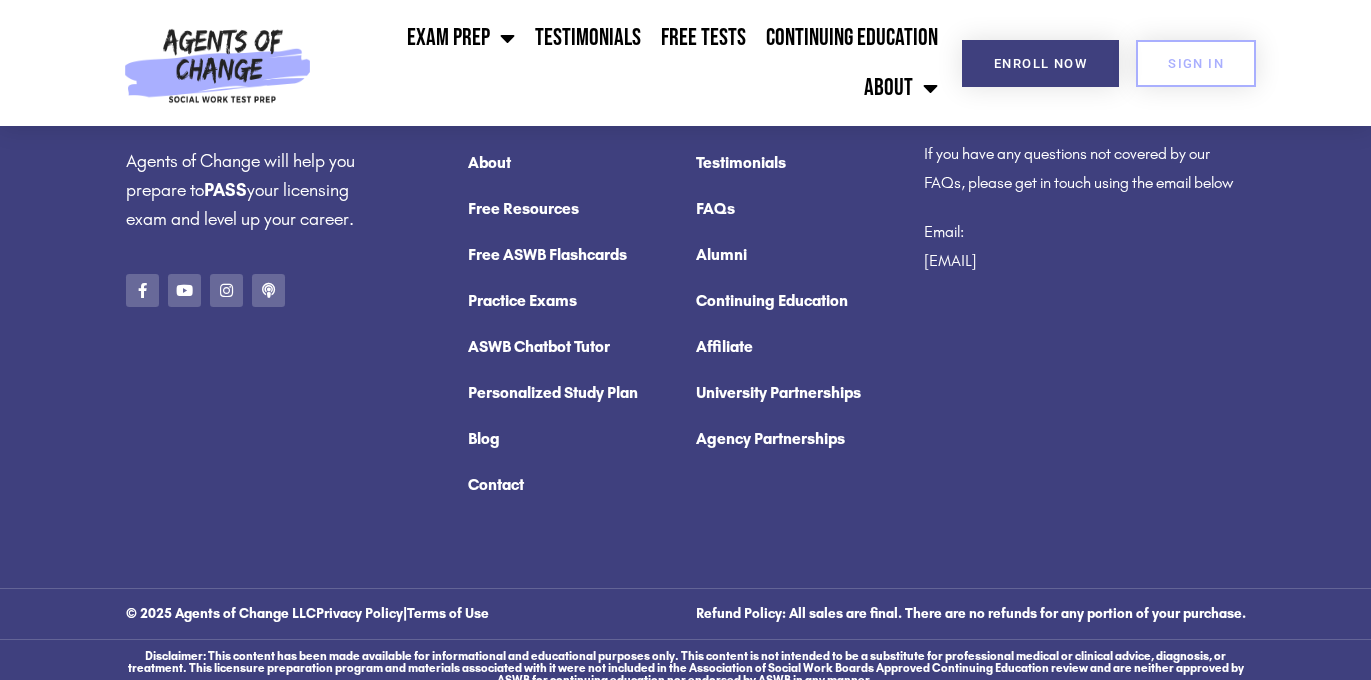 scroll, scrollTop: 9520, scrollLeft: 0, axis: vertical 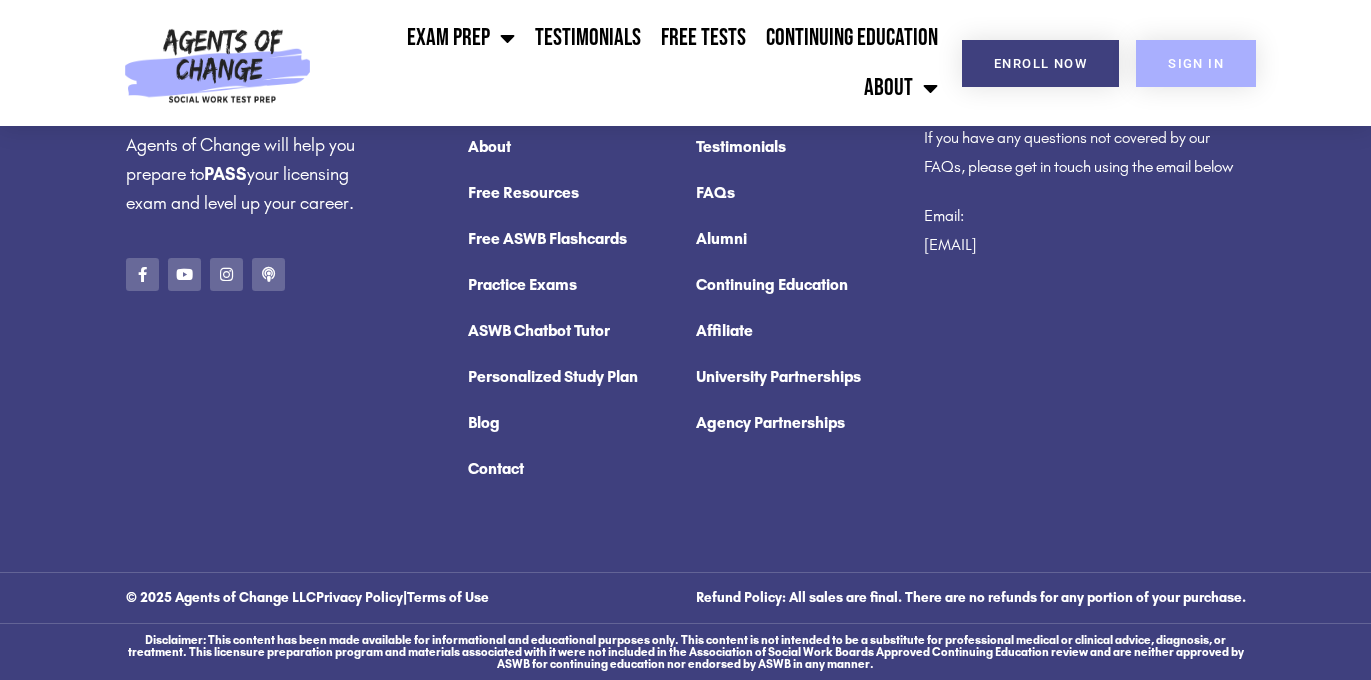 click on "SIGN IN" at bounding box center [1196, 63] 